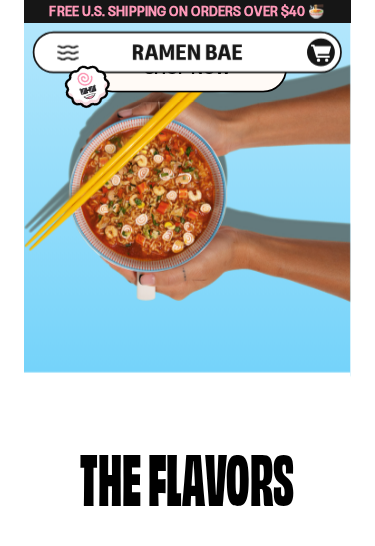 scroll, scrollTop: 374, scrollLeft: 0, axis: vertical 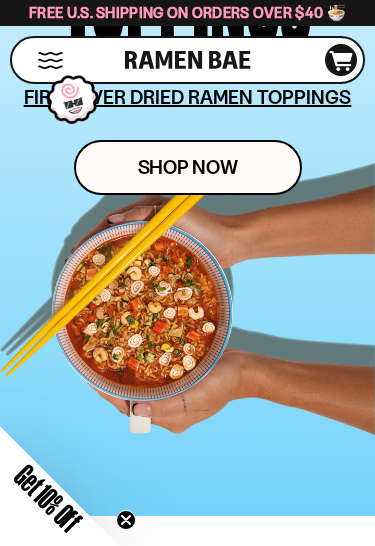 click on "Shop Now" at bounding box center [188, 167] 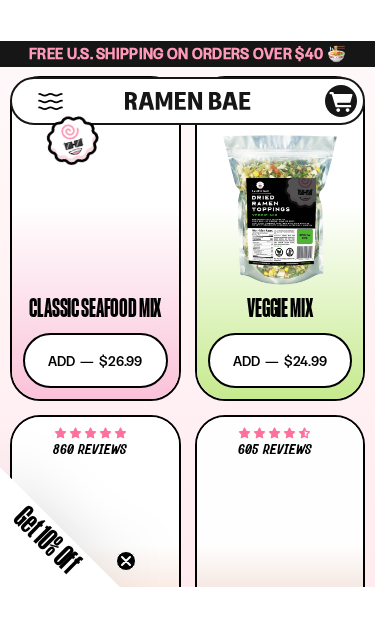 scroll, scrollTop: 709, scrollLeft: 0, axis: vertical 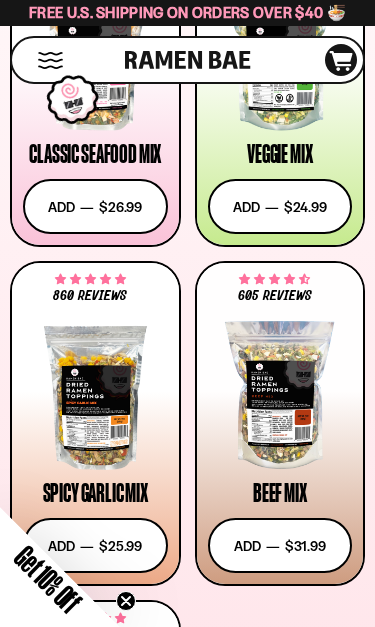 click at bounding box center (95, 395) 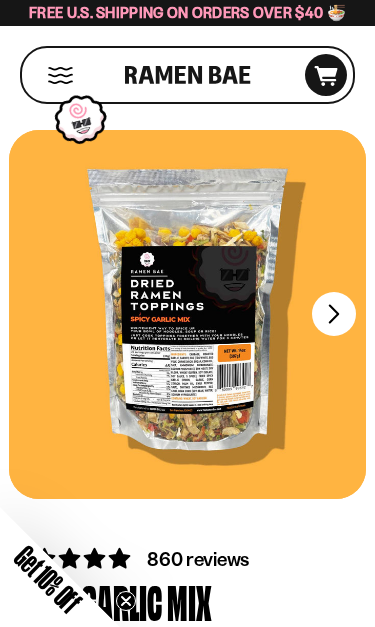 scroll, scrollTop: 0, scrollLeft: 0, axis: both 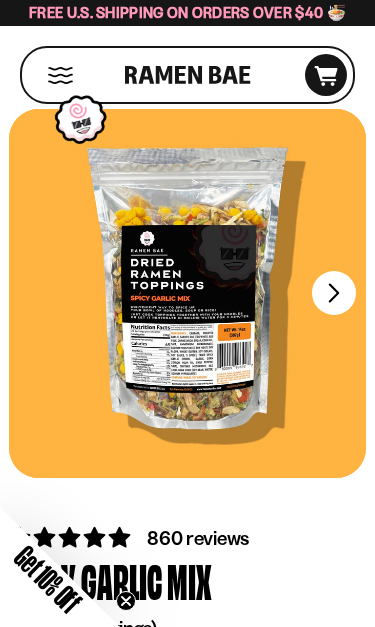 click on "FADCB6FD-DFAB-4417-9F21-029242090B77" at bounding box center [334, 293] 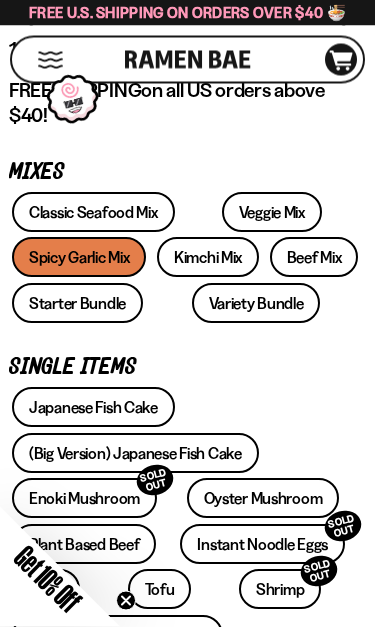 scroll, scrollTop: 620, scrollLeft: 0, axis: vertical 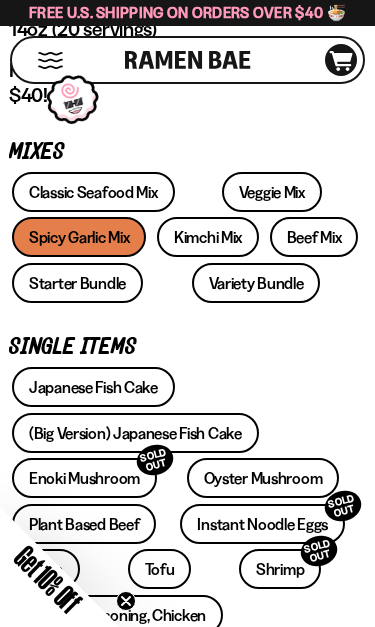 click on "860 reviews
Spicy   Garlic   Mix
14oz (20 servings) FREE SHIPPING  on all US orders above $40!
Mixes
Classic Seafood Mix
Veggie Mix
Spicy Garlic Mix
Single Items" at bounding box center [187, 966] 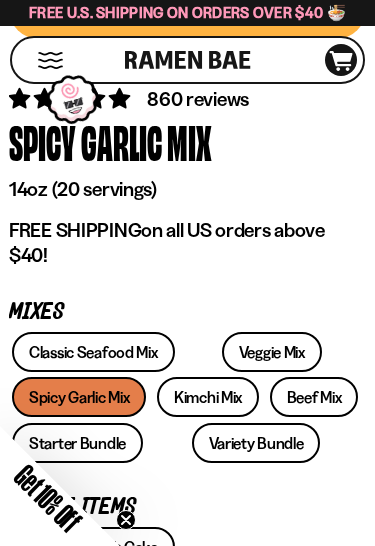 scroll, scrollTop: 447, scrollLeft: 0, axis: vertical 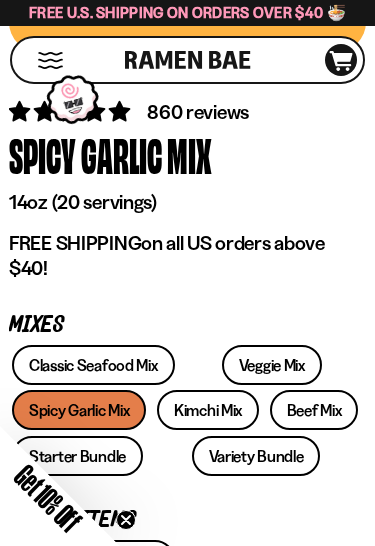click on "Veggie Mix" at bounding box center (272, 365) 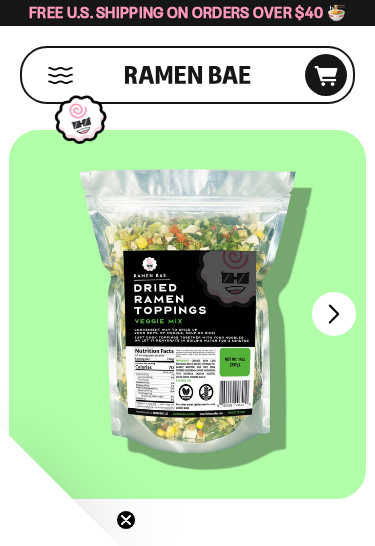 scroll, scrollTop: 0, scrollLeft: 0, axis: both 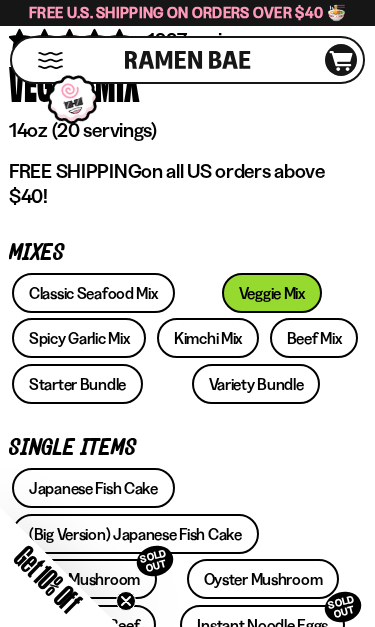 click on "Classic Seafood Mix" at bounding box center [93, 293] 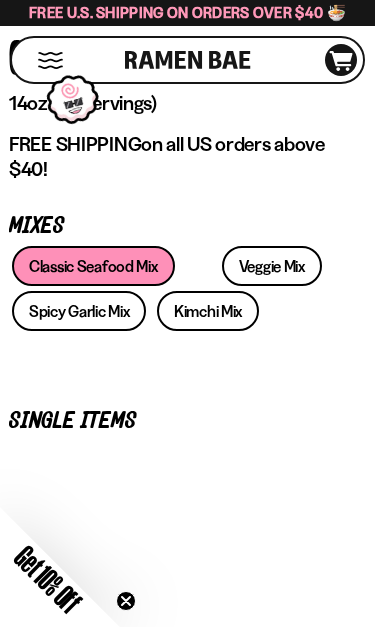 scroll, scrollTop: 610, scrollLeft: 0, axis: vertical 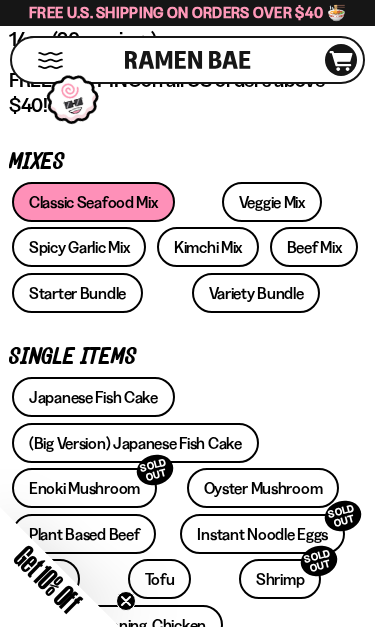 click on "Variety Bundle" at bounding box center [256, 293] 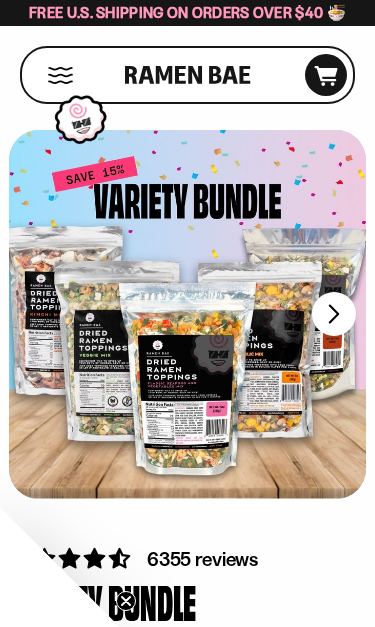 scroll, scrollTop: 0, scrollLeft: 0, axis: both 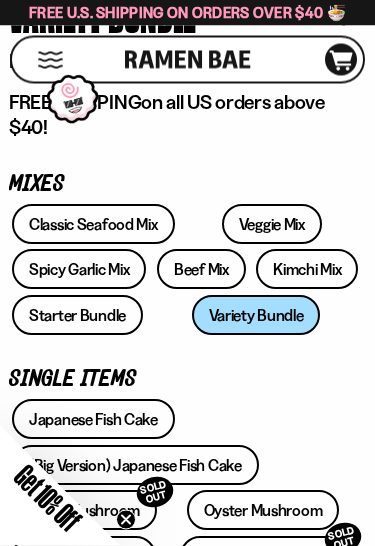 click on "Spicy Garlic Mix" at bounding box center [79, 270] 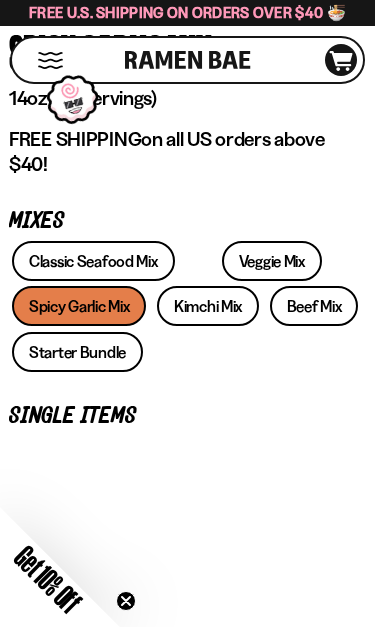 scroll, scrollTop: 558, scrollLeft: 0, axis: vertical 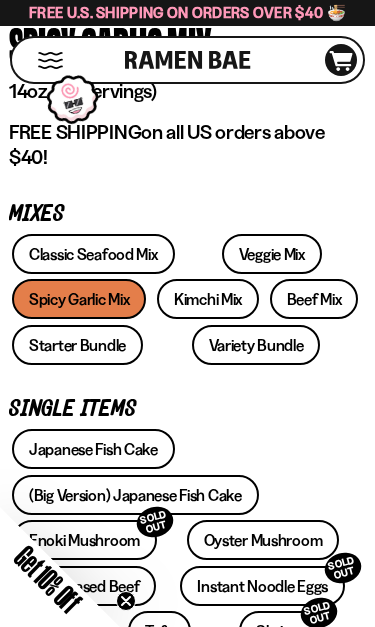 click on "Veggie Mix" at bounding box center (272, 254) 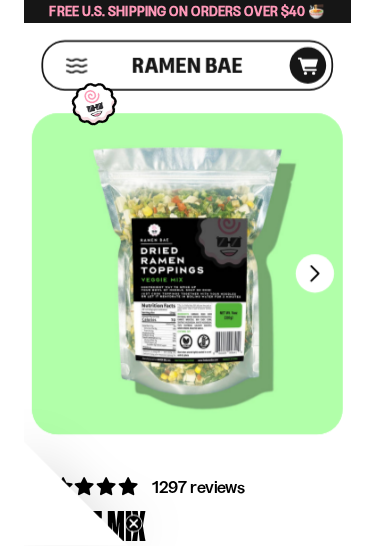 scroll, scrollTop: 0, scrollLeft: 0, axis: both 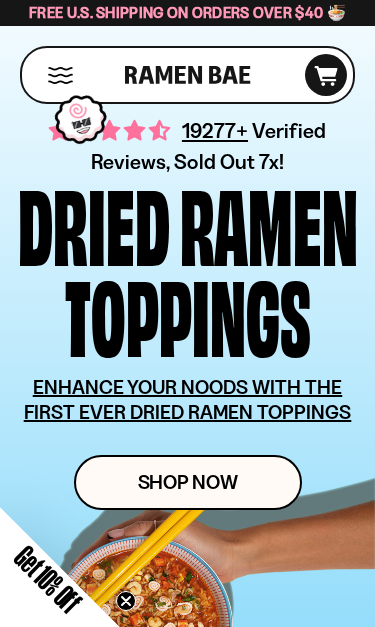 click on "Shop Now" at bounding box center [188, 482] 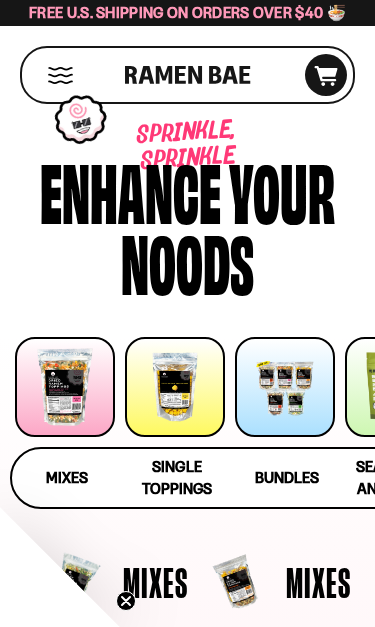 scroll, scrollTop: 0, scrollLeft: 0, axis: both 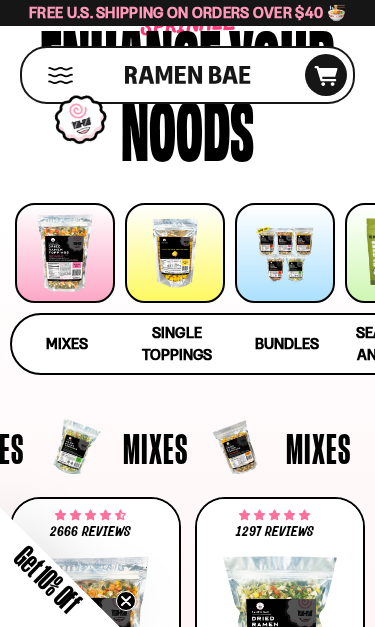 click on "Single Toppings" at bounding box center (177, 343) 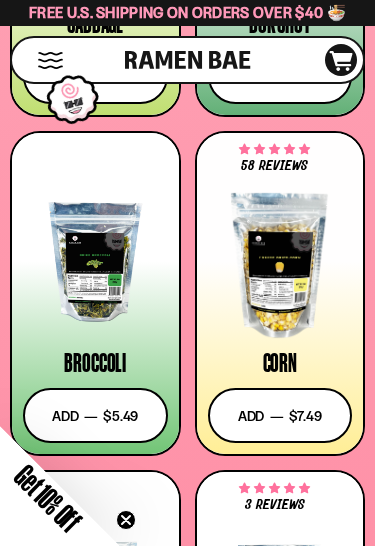 scroll, scrollTop: 4320, scrollLeft: 0, axis: vertical 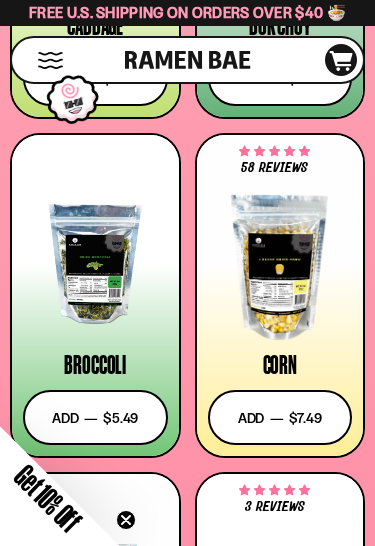 click on "Add to cart
Add
—
Regular price
$5.49
Regular price
Sale price
$5.49
Unit price
/
per" at bounding box center [95, 417] 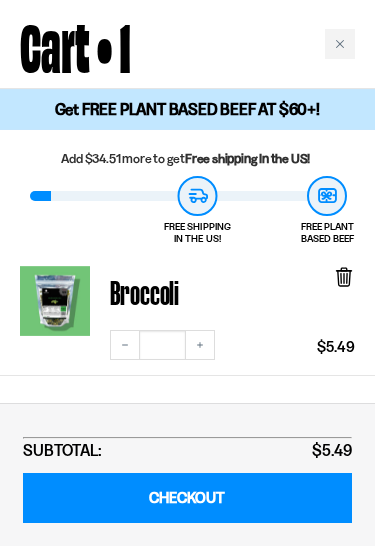 click 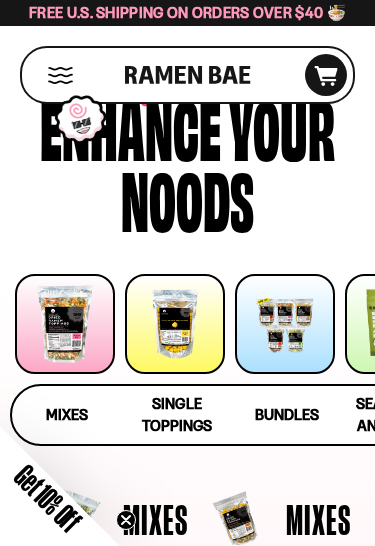 scroll, scrollTop: 0, scrollLeft: 0, axis: both 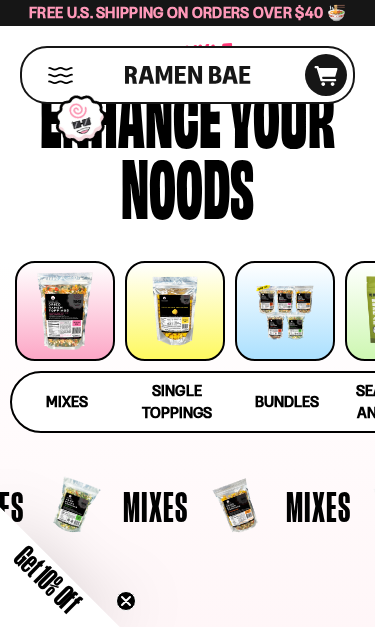 click on "Mixes" at bounding box center (67, 401) 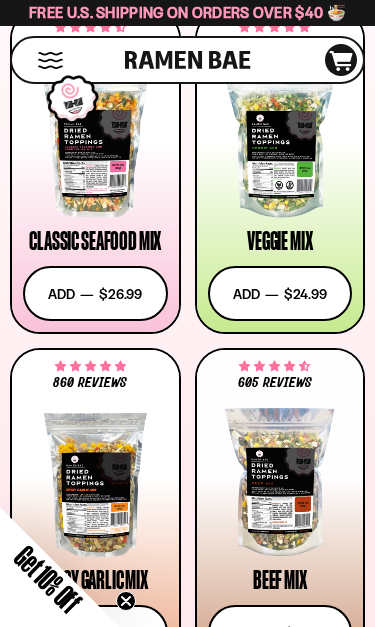 scroll, scrollTop: 631, scrollLeft: 0, axis: vertical 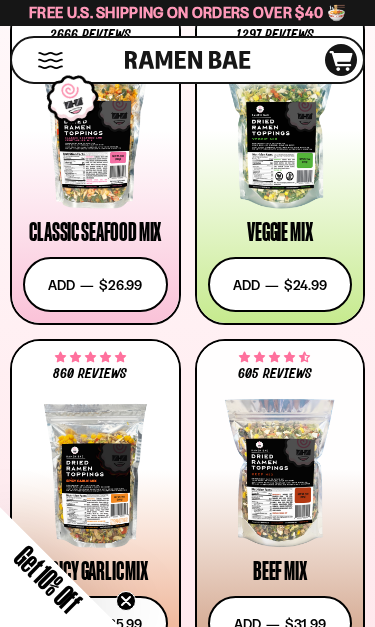 click on "Add to cart
Add
—
Regular price
$24.99
Regular price
Sale price
$24.99
Unit price
/
per" at bounding box center [280, 284] 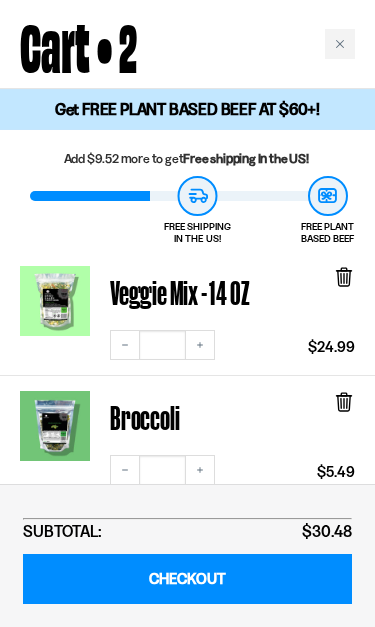 click at bounding box center (340, 44) 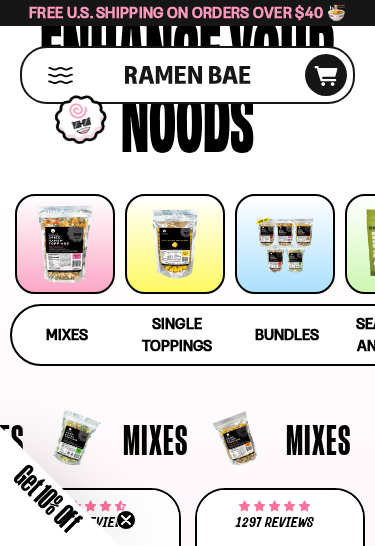click on "Bundles" at bounding box center (287, 334) 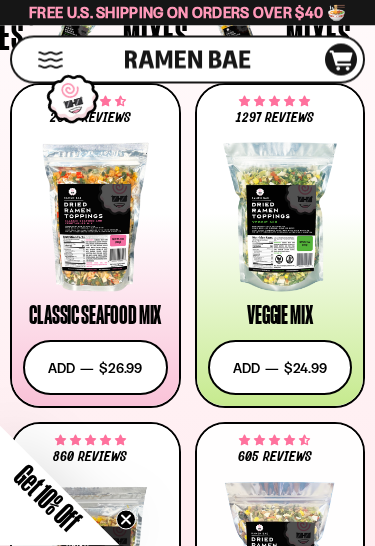 scroll, scrollTop: 0, scrollLeft: 0, axis: both 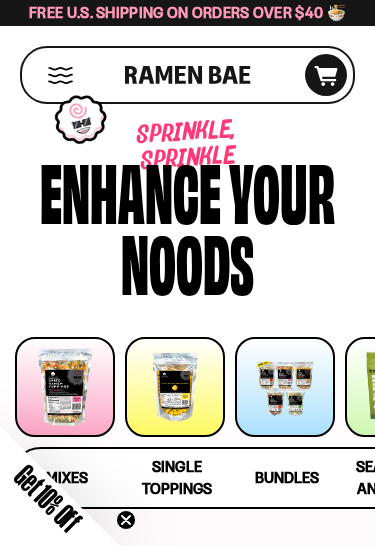 click 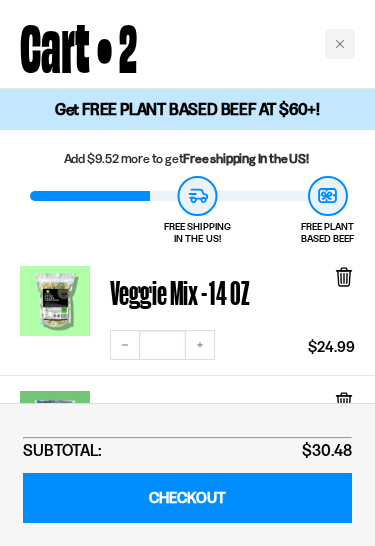 scroll, scrollTop: 0, scrollLeft: 0, axis: both 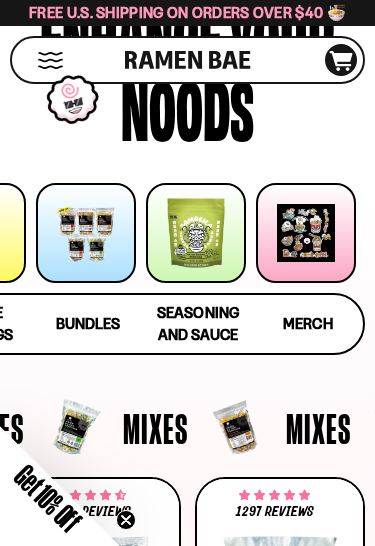 click on "Seasoning and Sauce" at bounding box center (197, 323) 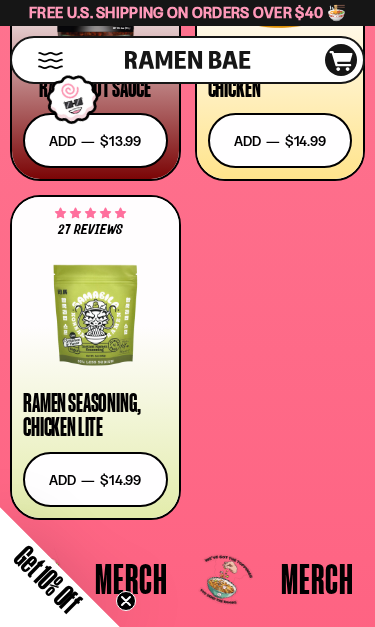 scroll, scrollTop: 6151, scrollLeft: 0, axis: vertical 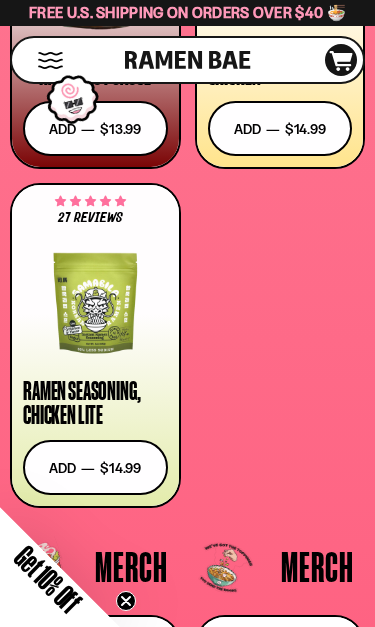 click at bounding box center (95, 305) 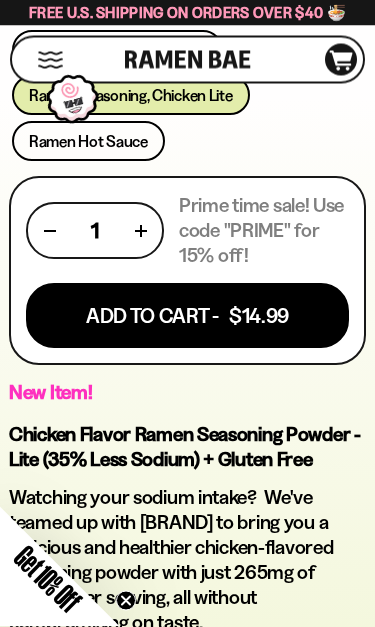 scroll, scrollTop: 1248, scrollLeft: 0, axis: vertical 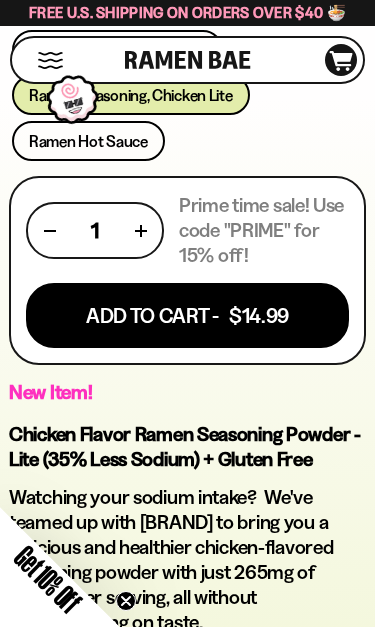 click on "Add To Cart -
$14.99" at bounding box center [187, 315] 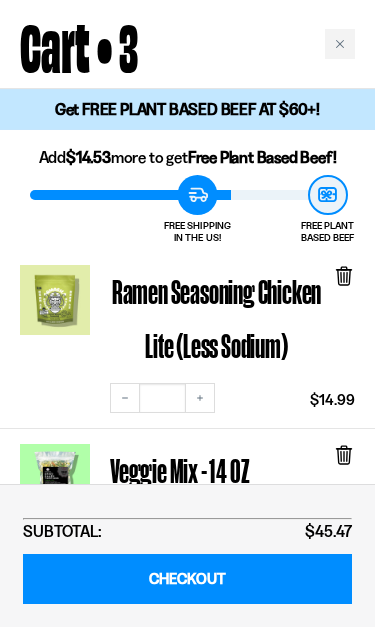 scroll, scrollTop: 0, scrollLeft: 0, axis: both 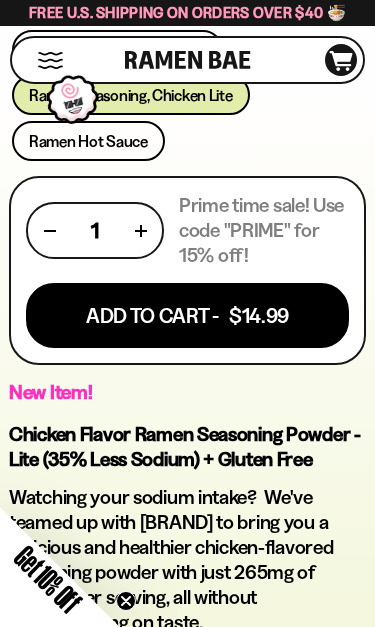 click on "D0381C2F-513E-4F90-8A41-6F0A75DCBAAA" 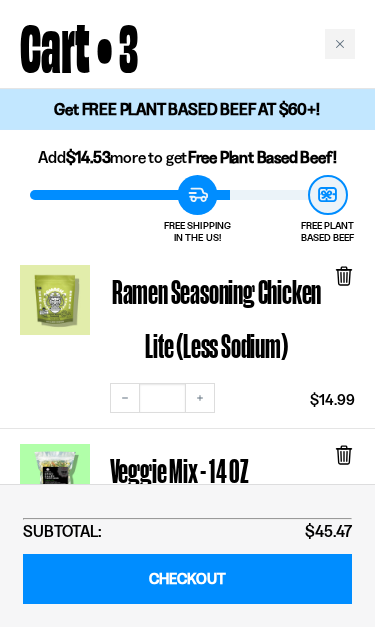 click on "CHECKOUT" at bounding box center [187, 579] 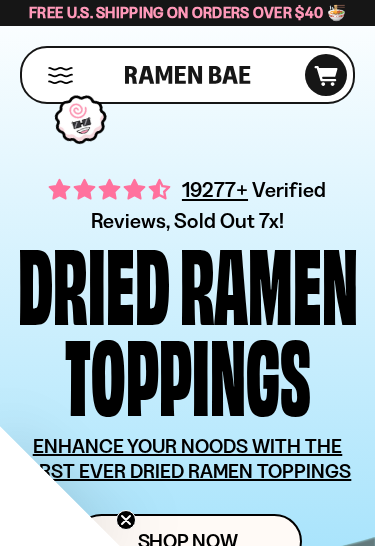 scroll, scrollTop: 0, scrollLeft: 0, axis: both 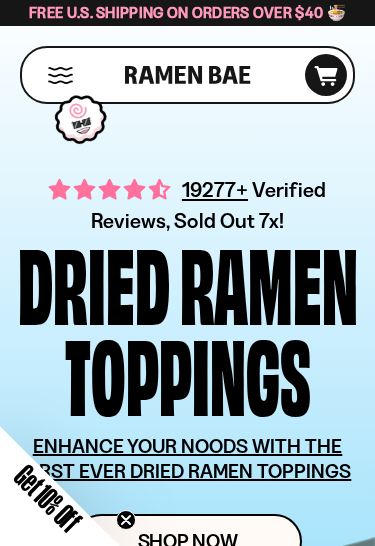 click on "Shop Now" at bounding box center [188, 541] 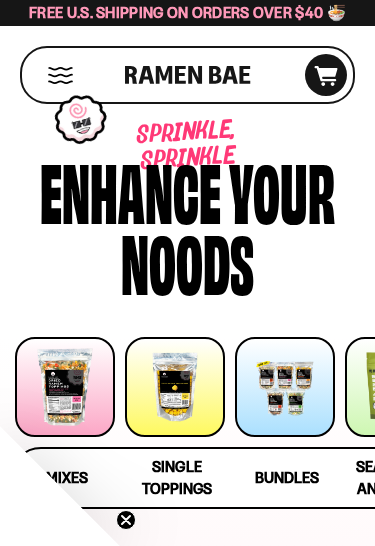 scroll, scrollTop: 0, scrollLeft: 0, axis: both 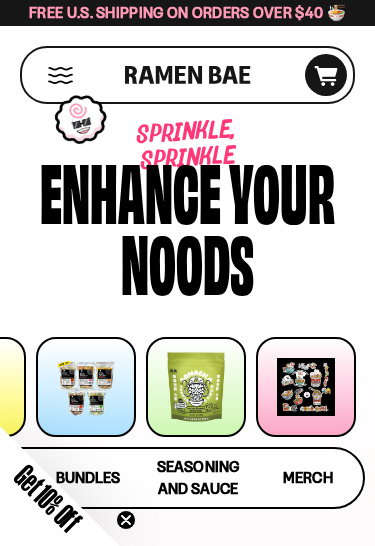 click on "Merch" at bounding box center (307, 477) 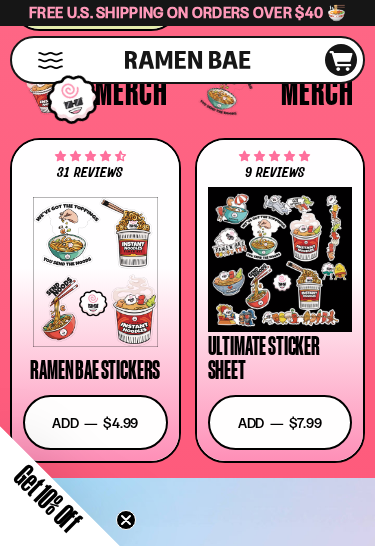 scroll, scrollTop: 6626, scrollLeft: 0, axis: vertical 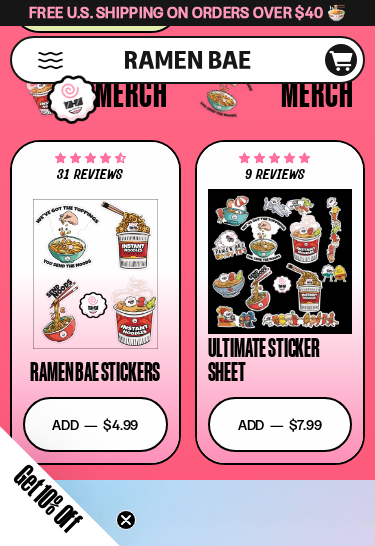 click on "Add to cart
Add
—
Regular price
$4.99
Regular price
Sale price
$4.99
Unit price
/
per" at bounding box center (95, 424) 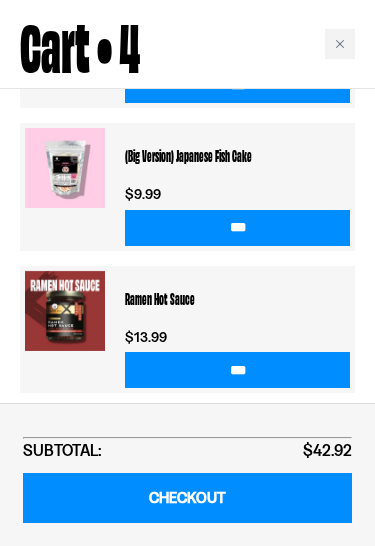 scroll, scrollTop: 1119, scrollLeft: 0, axis: vertical 